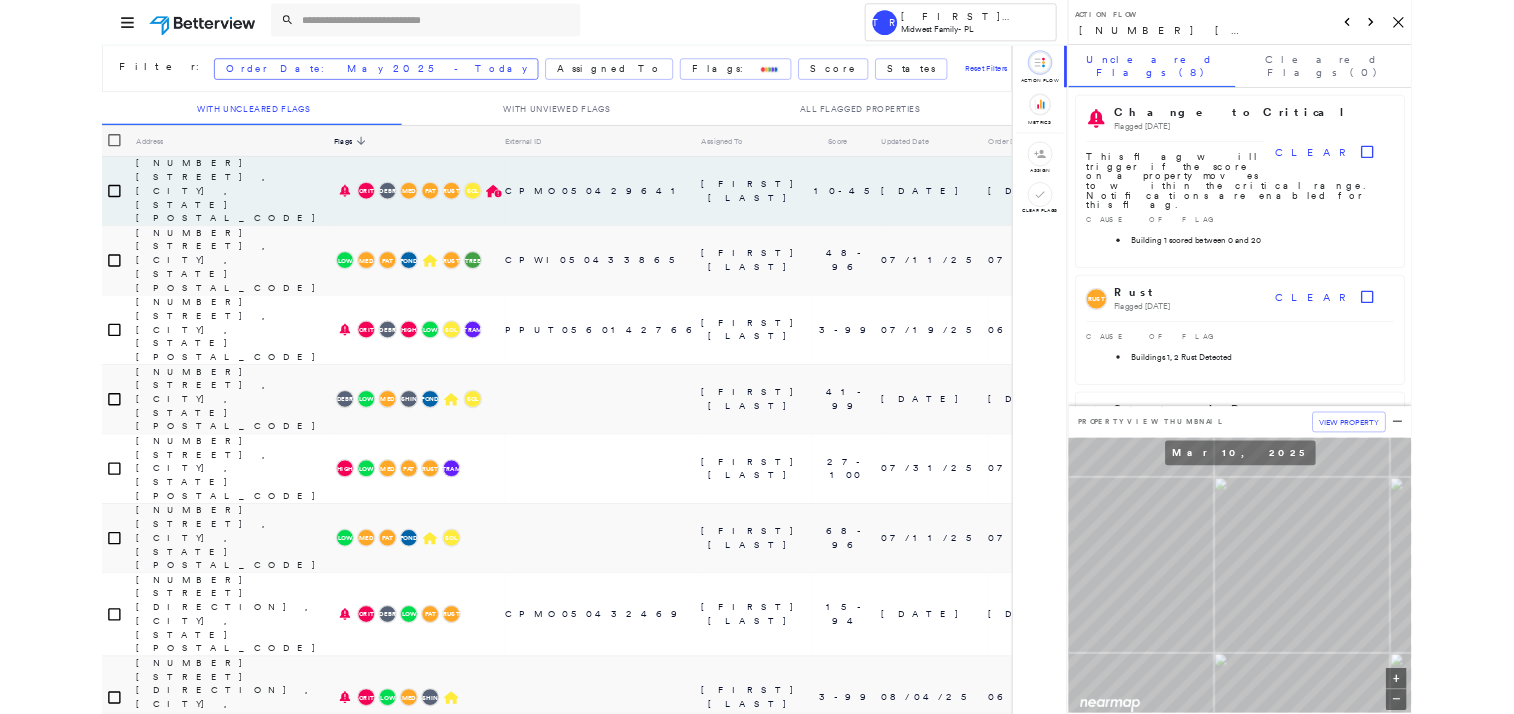 scroll, scrollTop: 0, scrollLeft: 0, axis: both 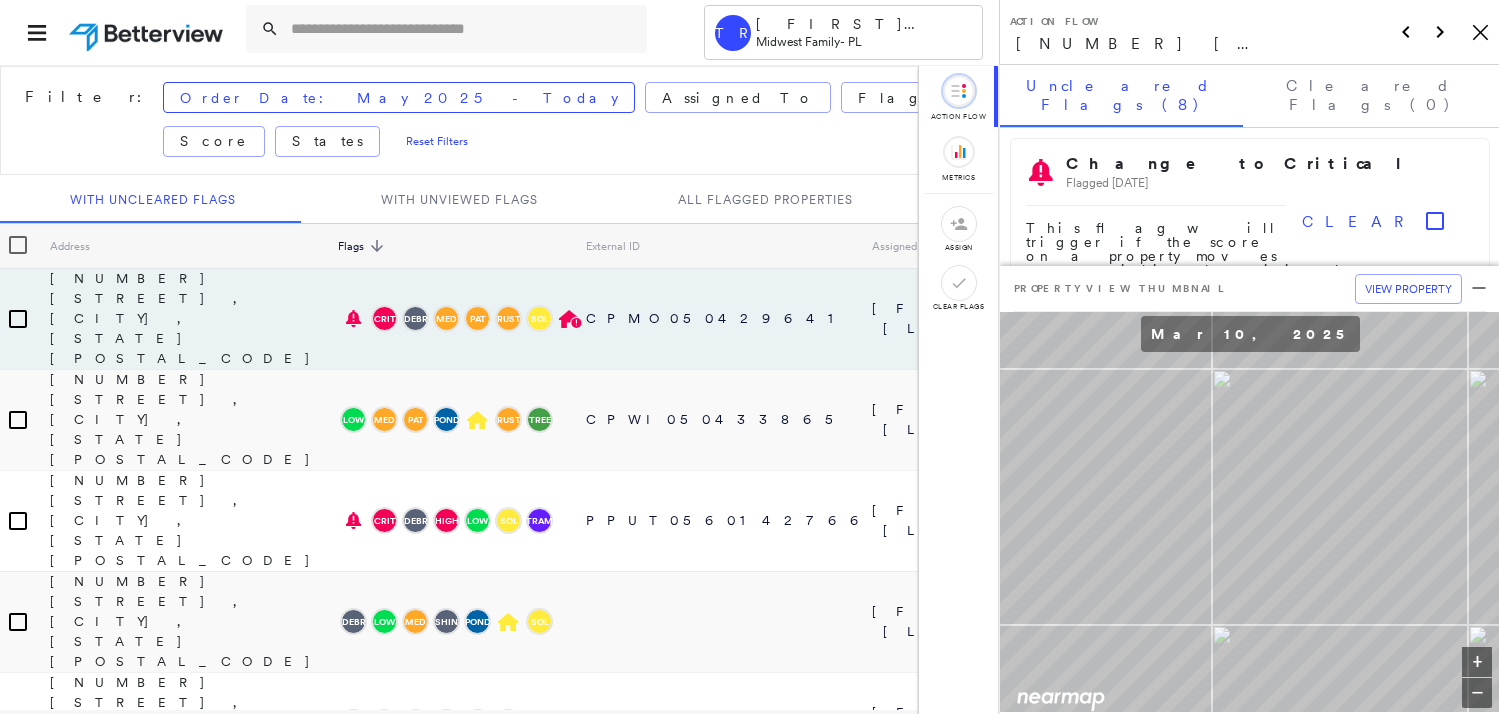 click at bounding box center [446, 32] 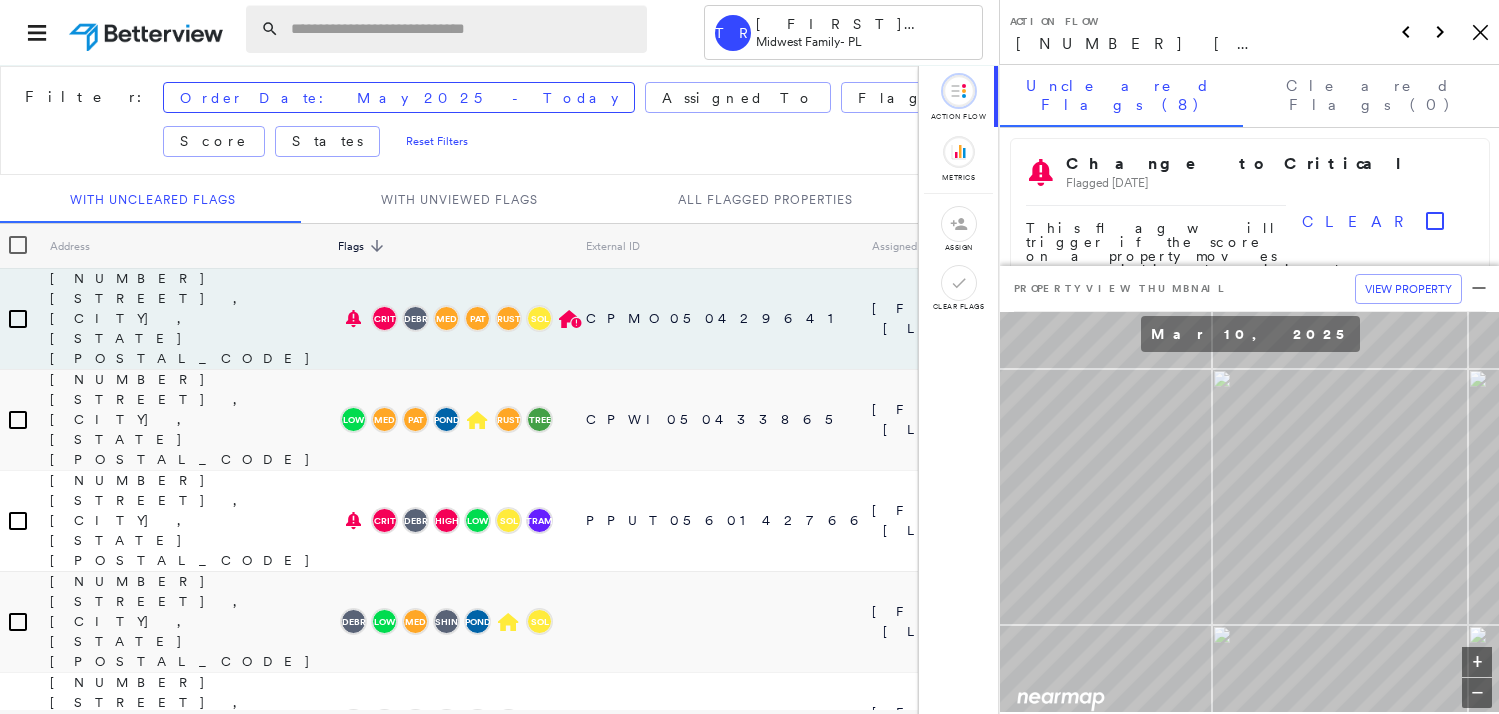 click at bounding box center (463, 29) 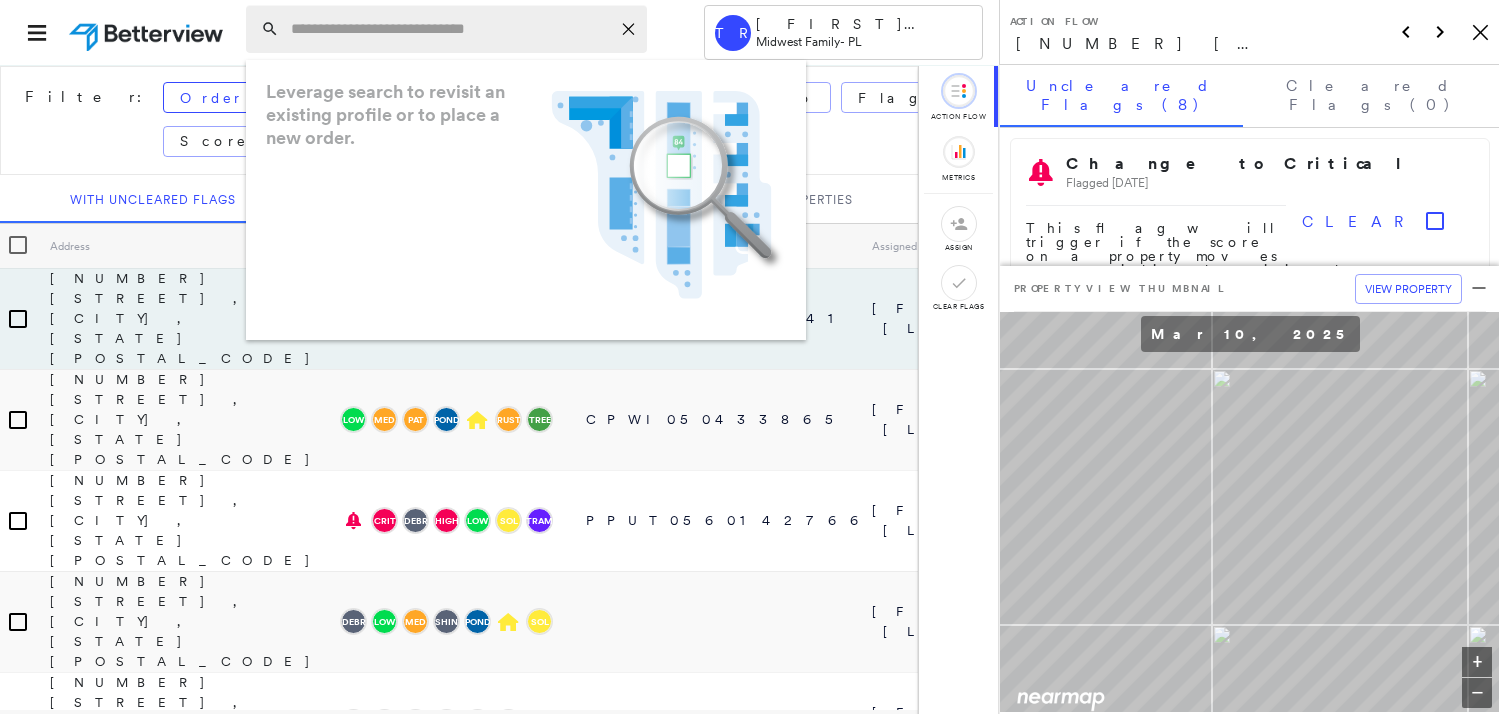 type on "*" 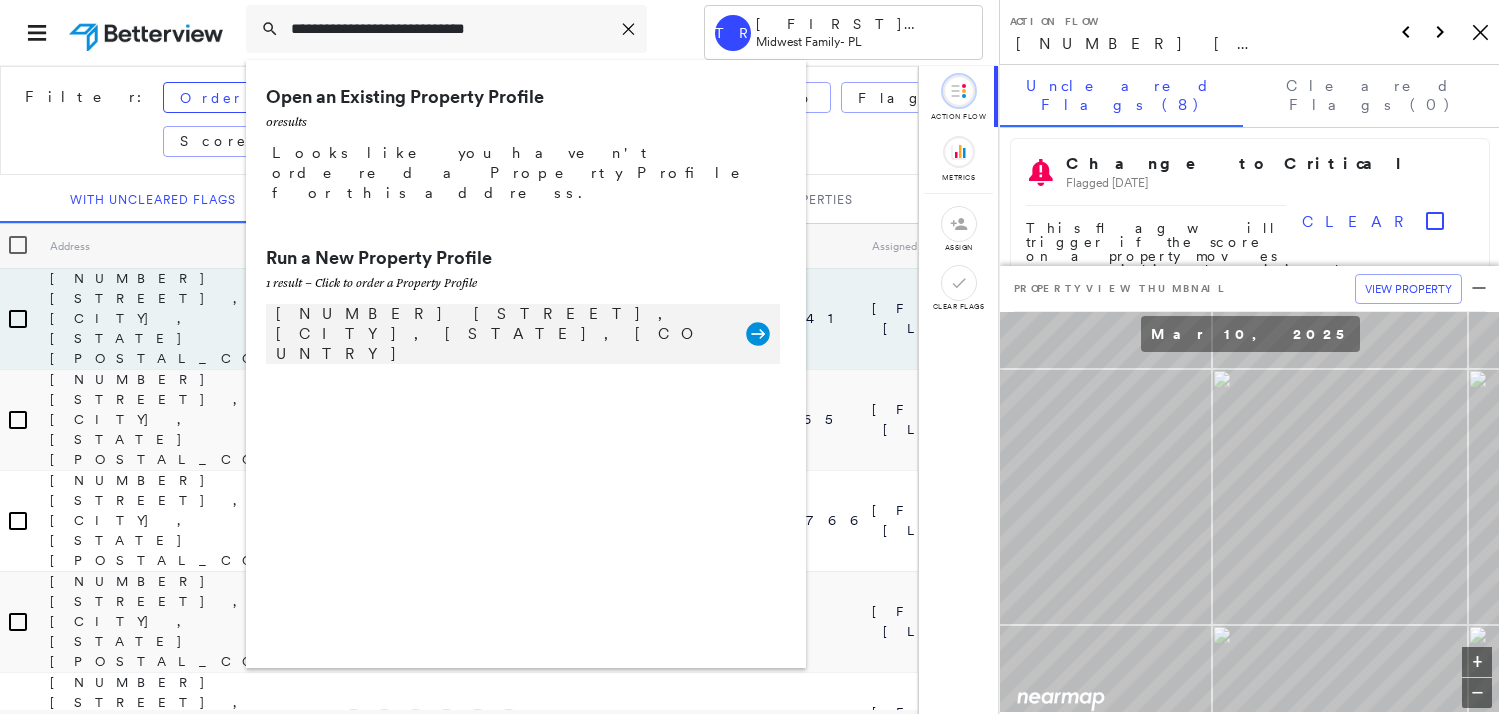 type on "**********" 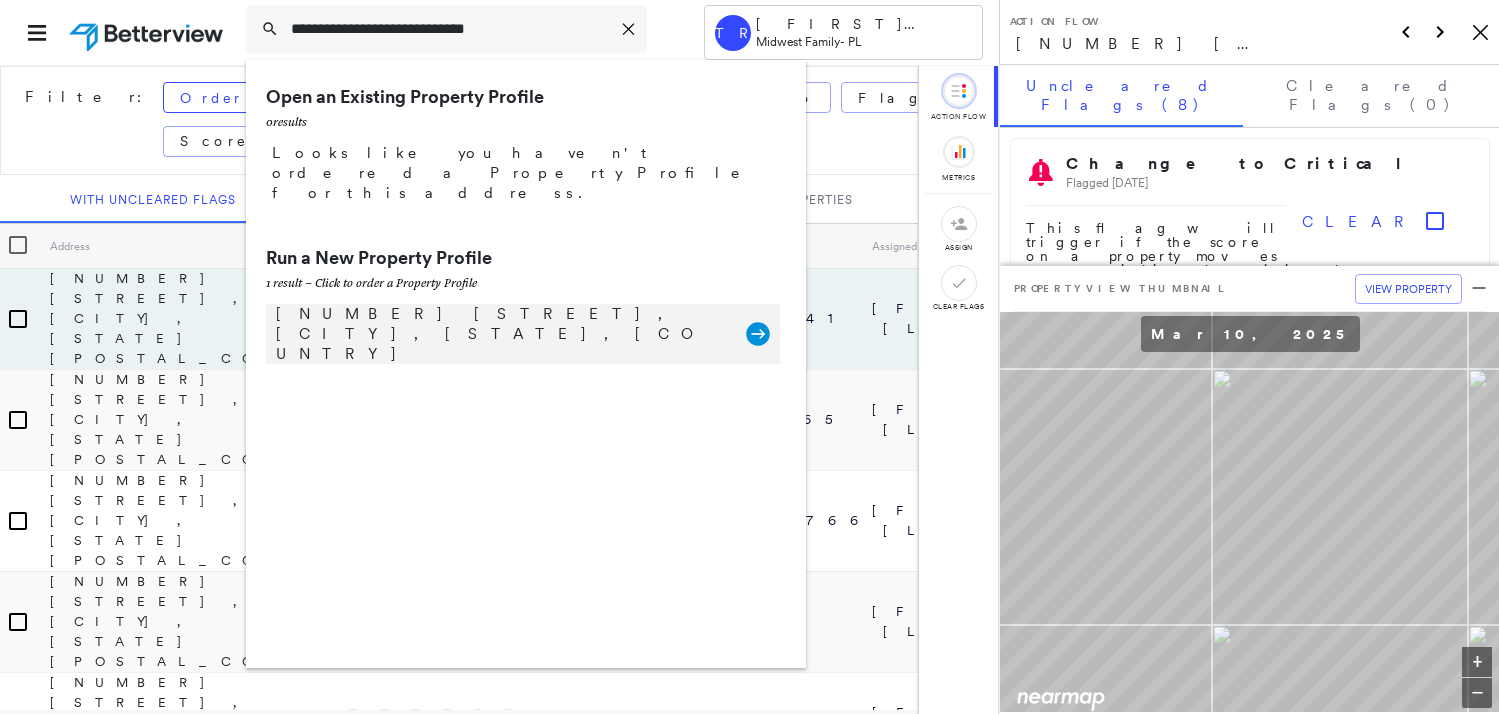 click 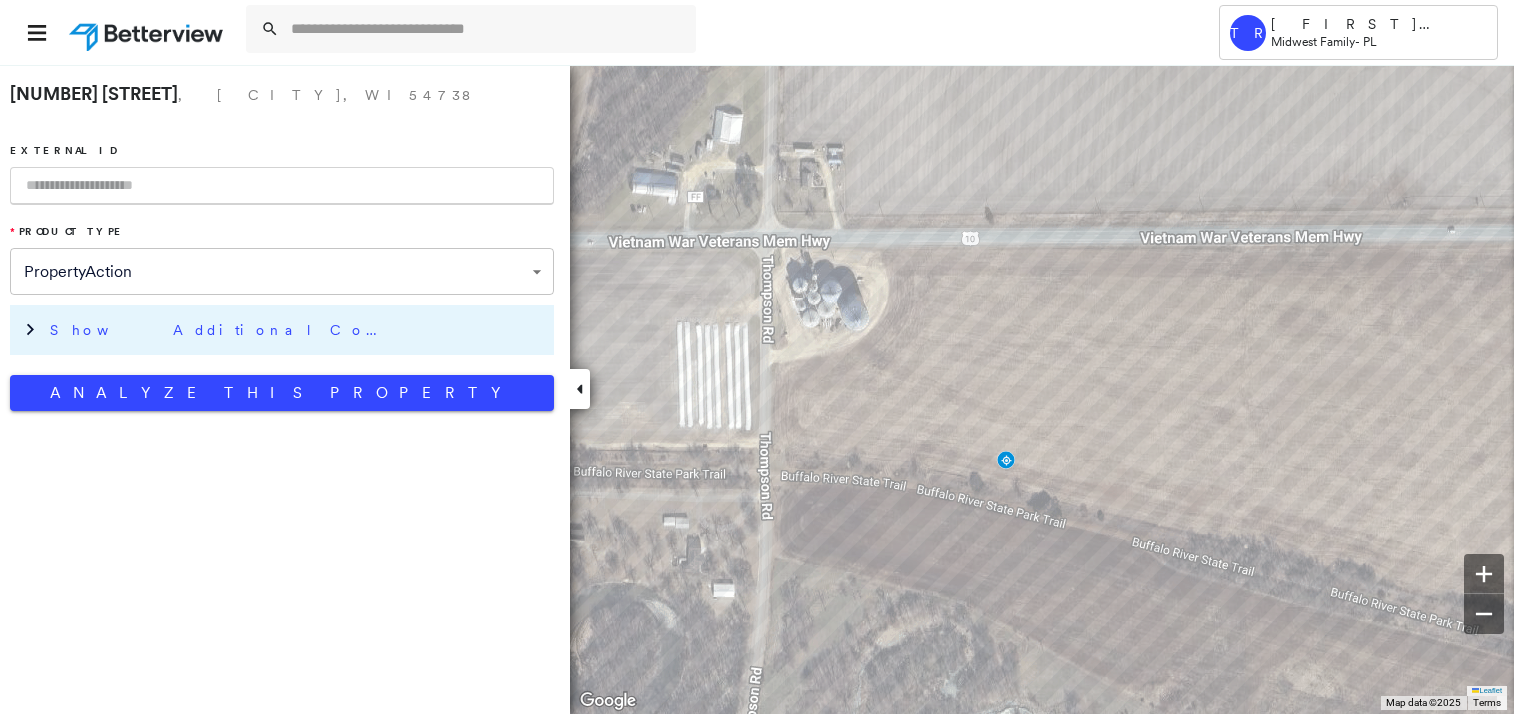 click on "Show Additional Company Data" at bounding box center [220, 330] 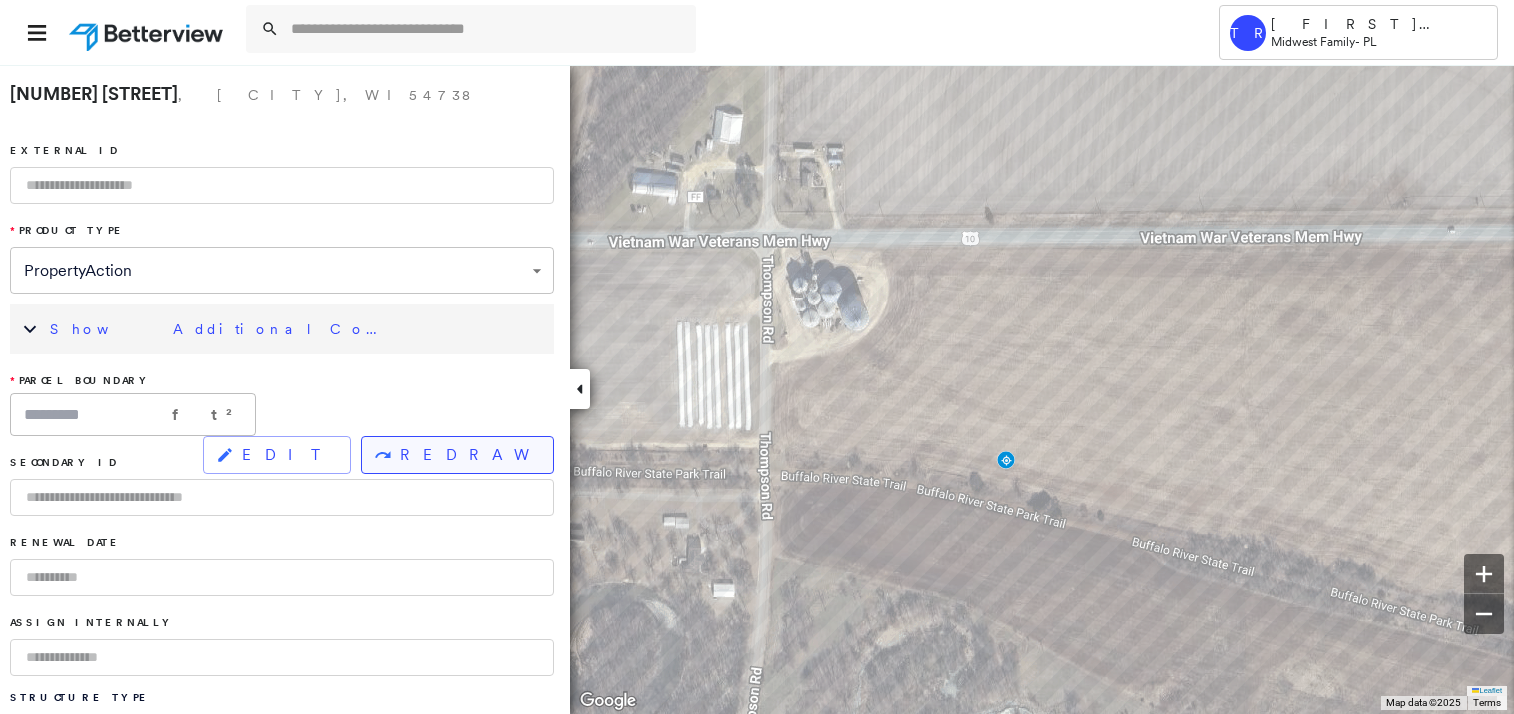 click on "REDRAW" at bounding box center (468, 455) 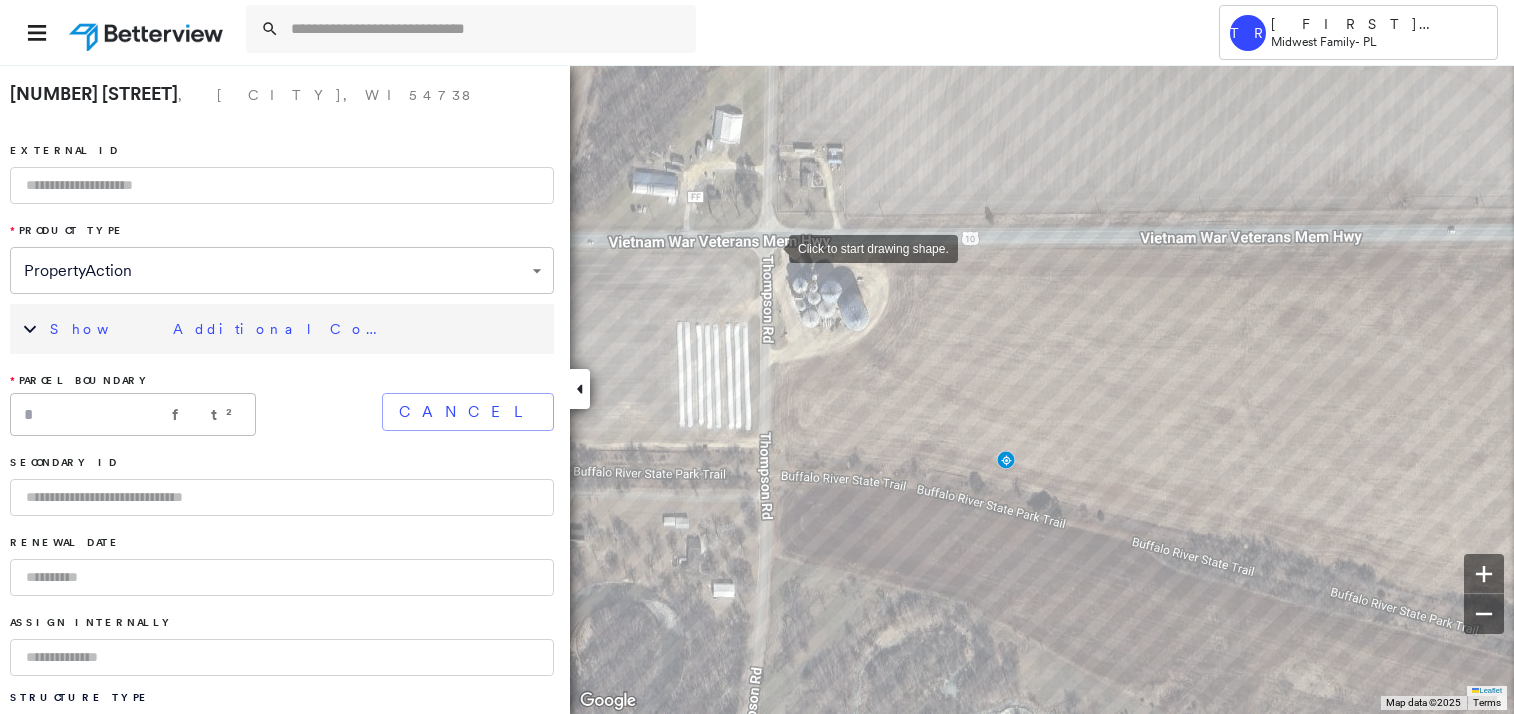 click at bounding box center (769, 247) 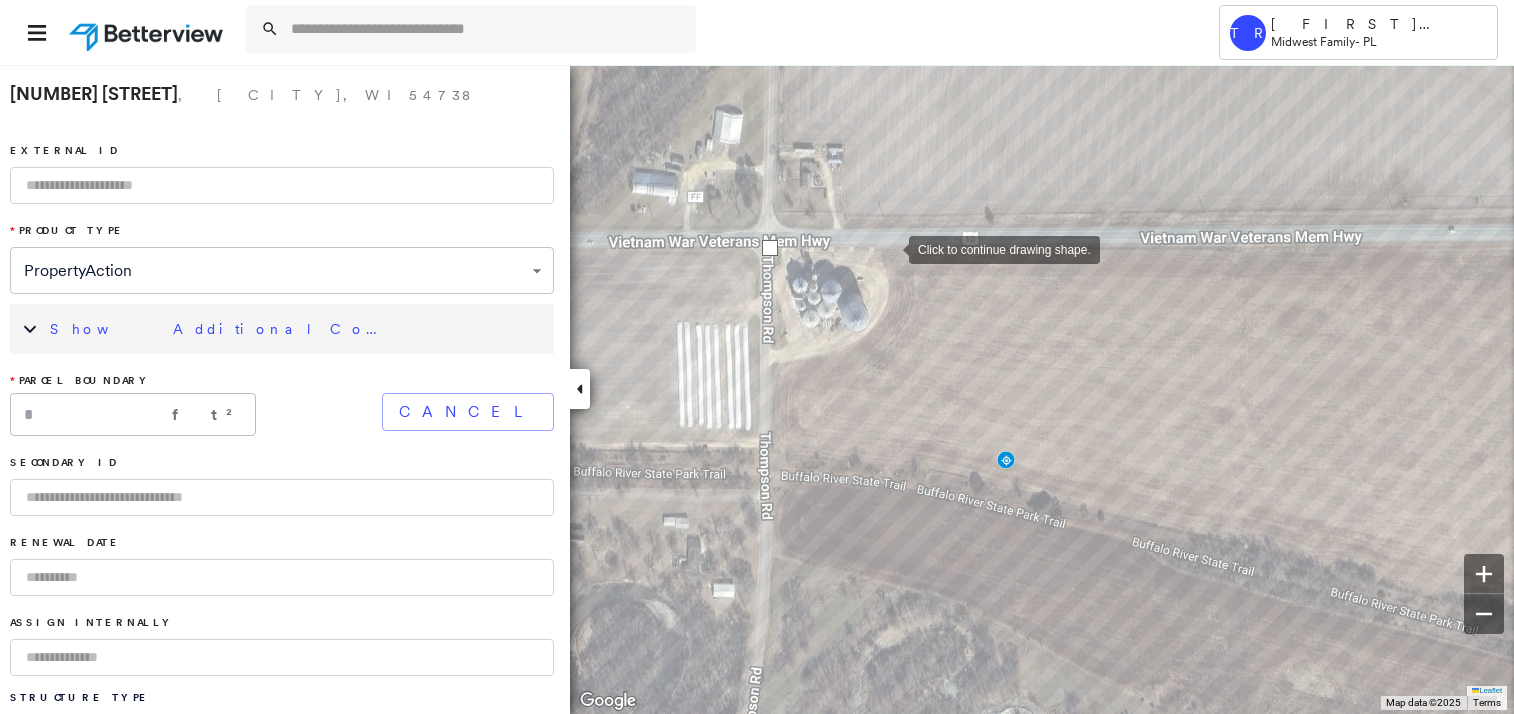 click at bounding box center [889, 248] 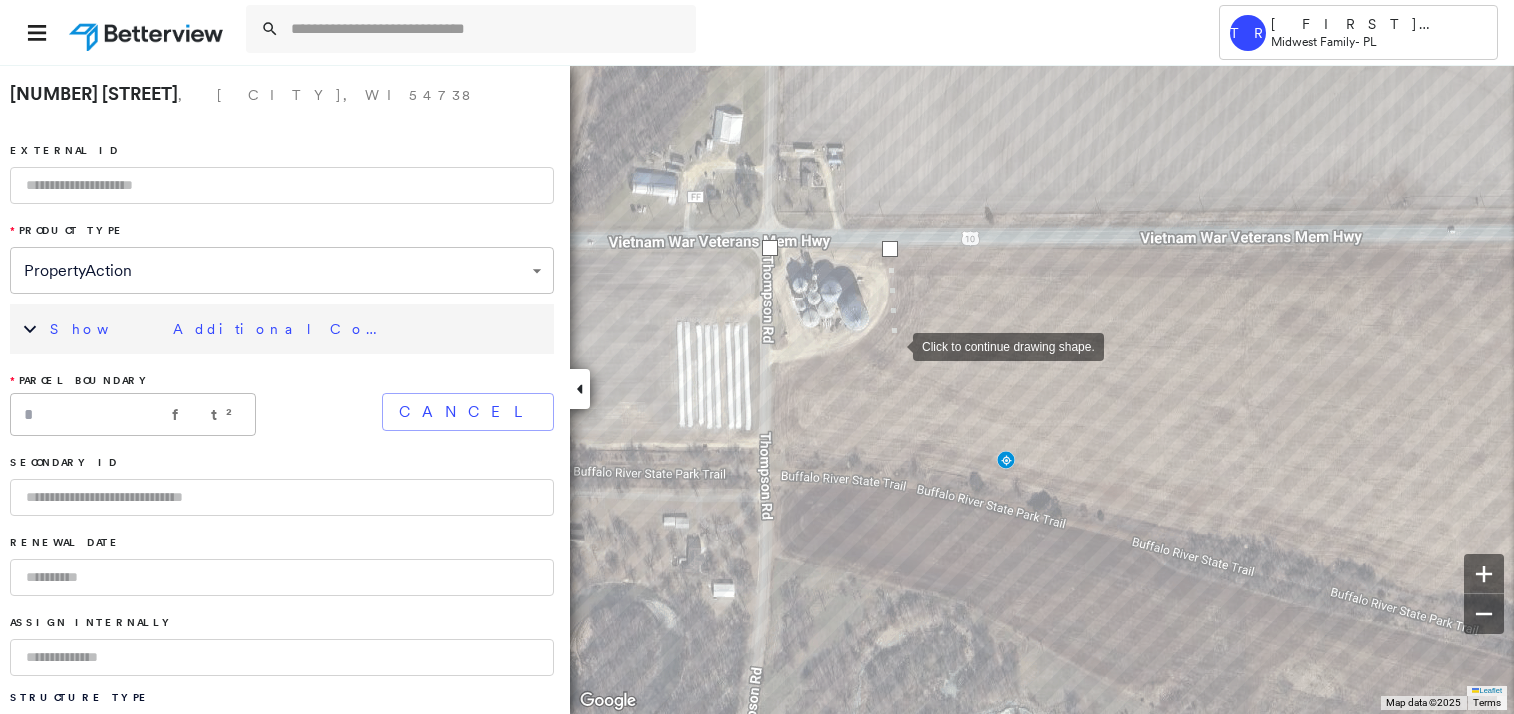 click at bounding box center [893, 345] 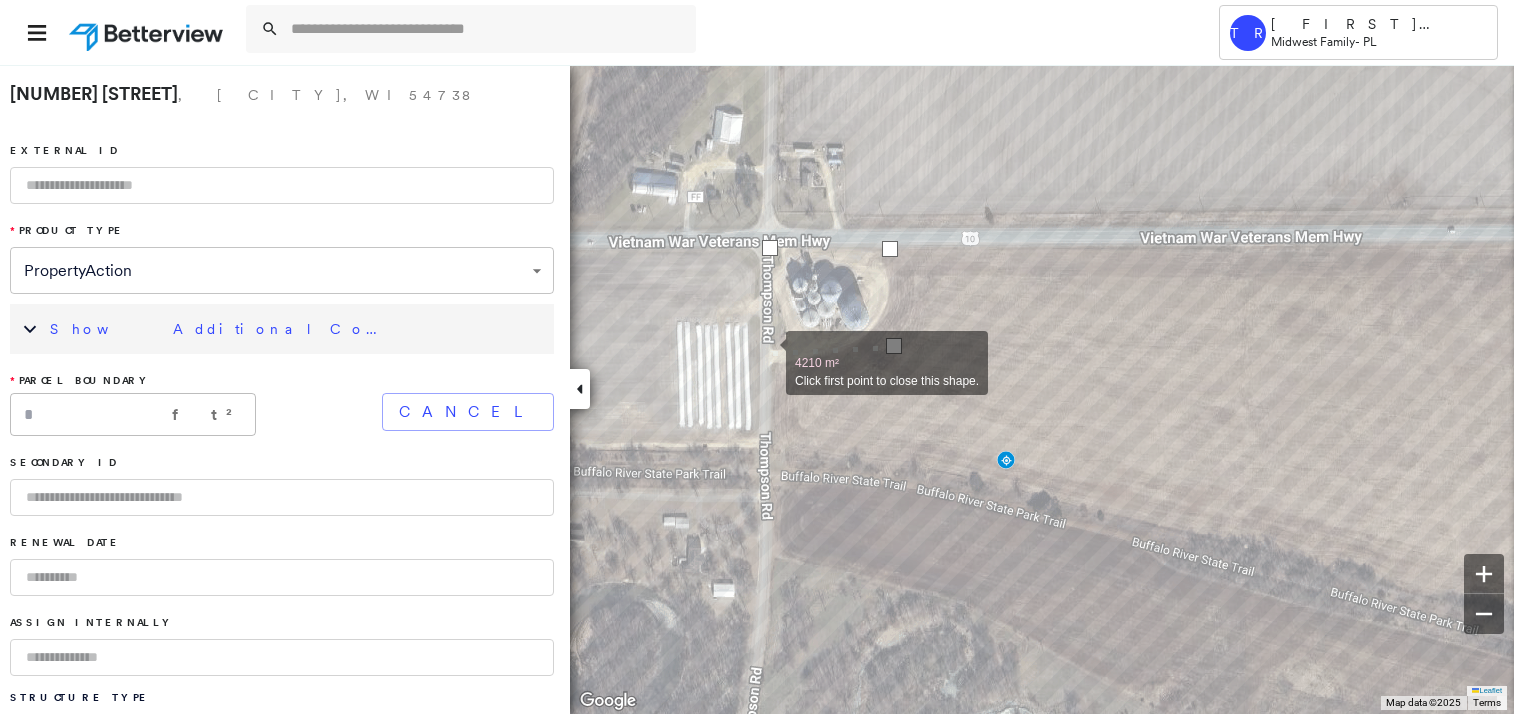 click at bounding box center [766, 352] 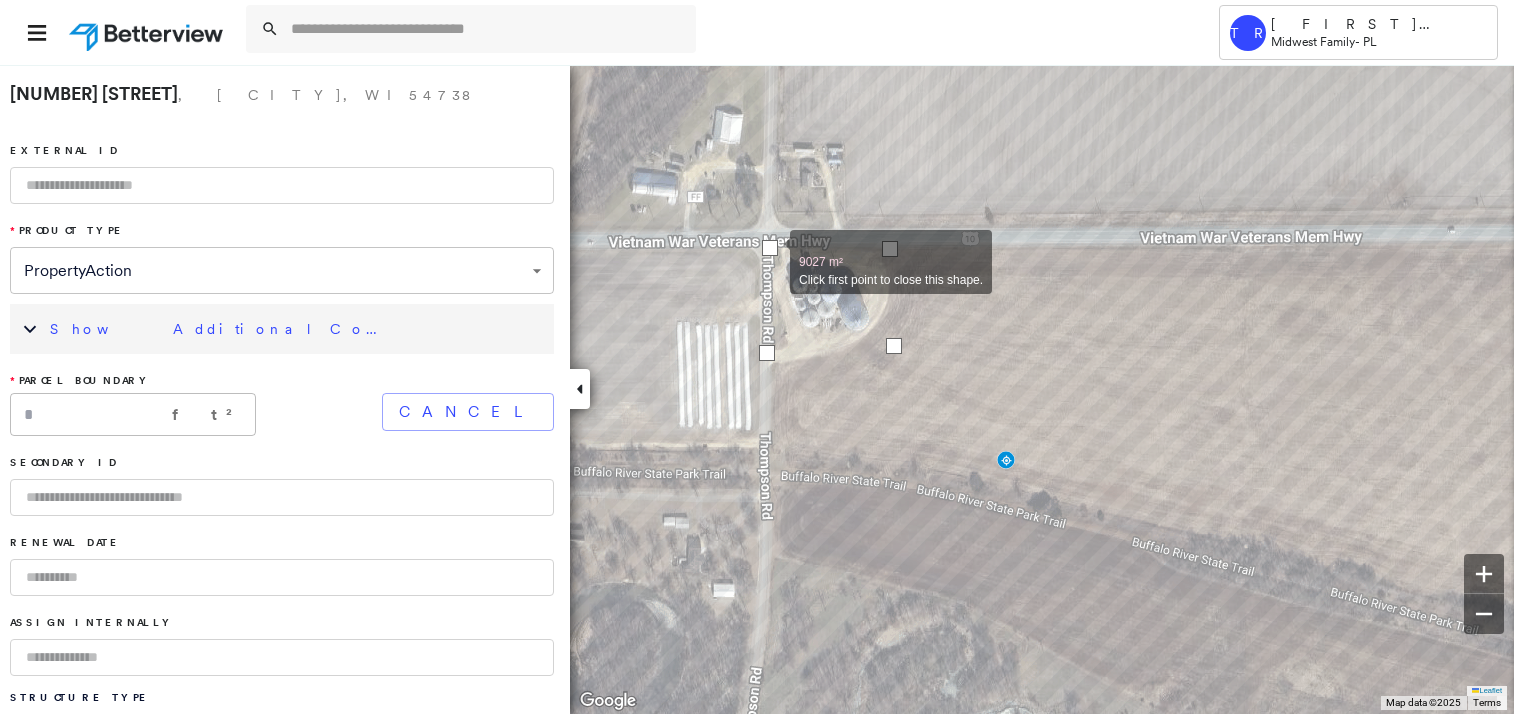 click at bounding box center (770, 248) 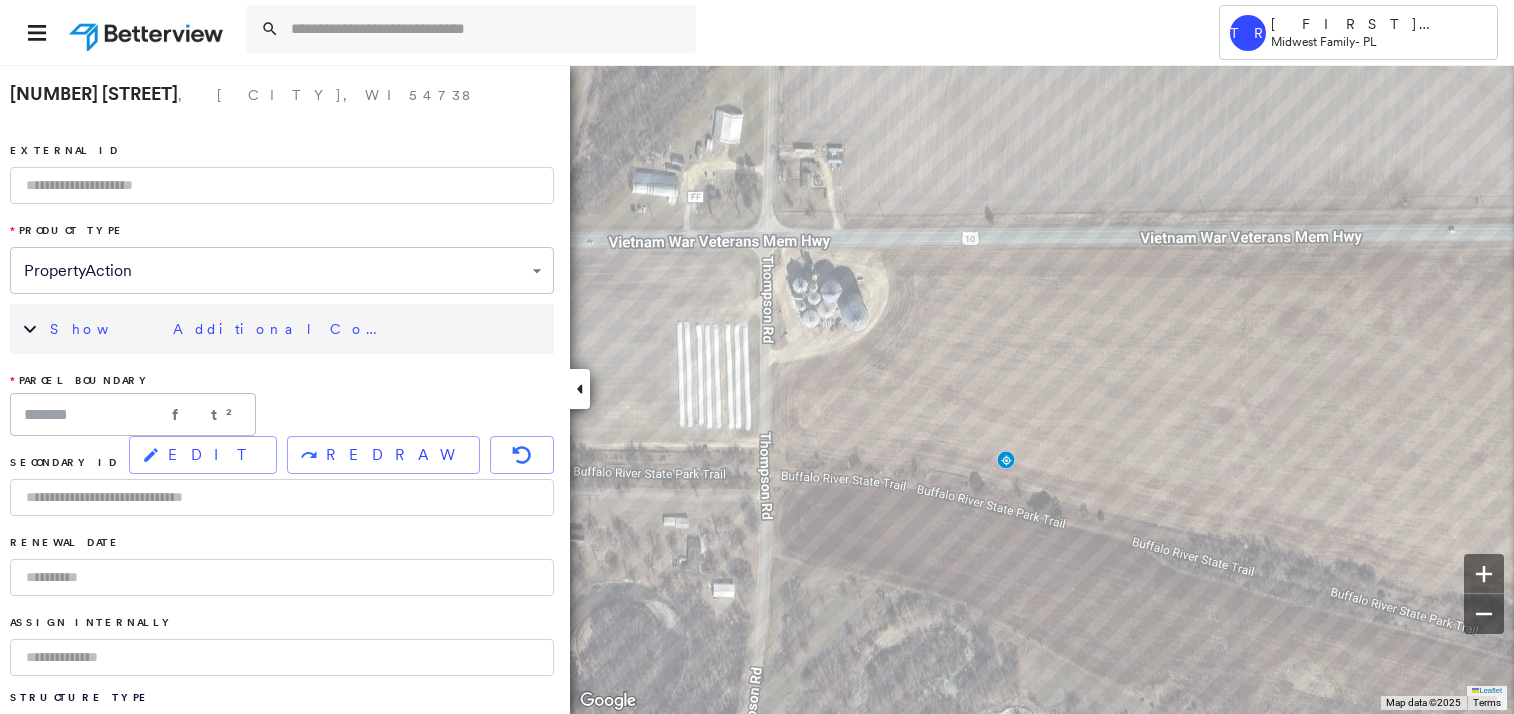 click at bounding box center [282, 185] 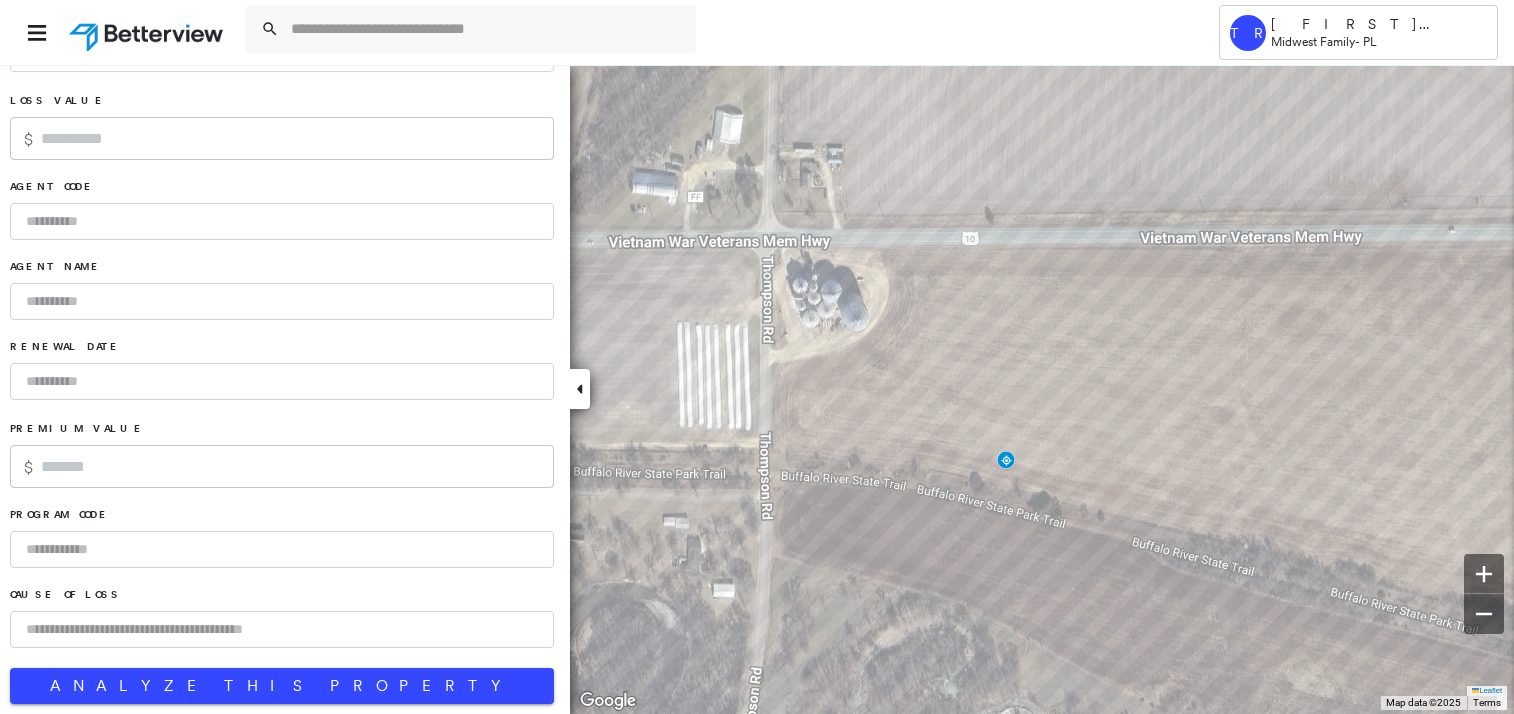 scroll, scrollTop: 1340, scrollLeft: 0, axis: vertical 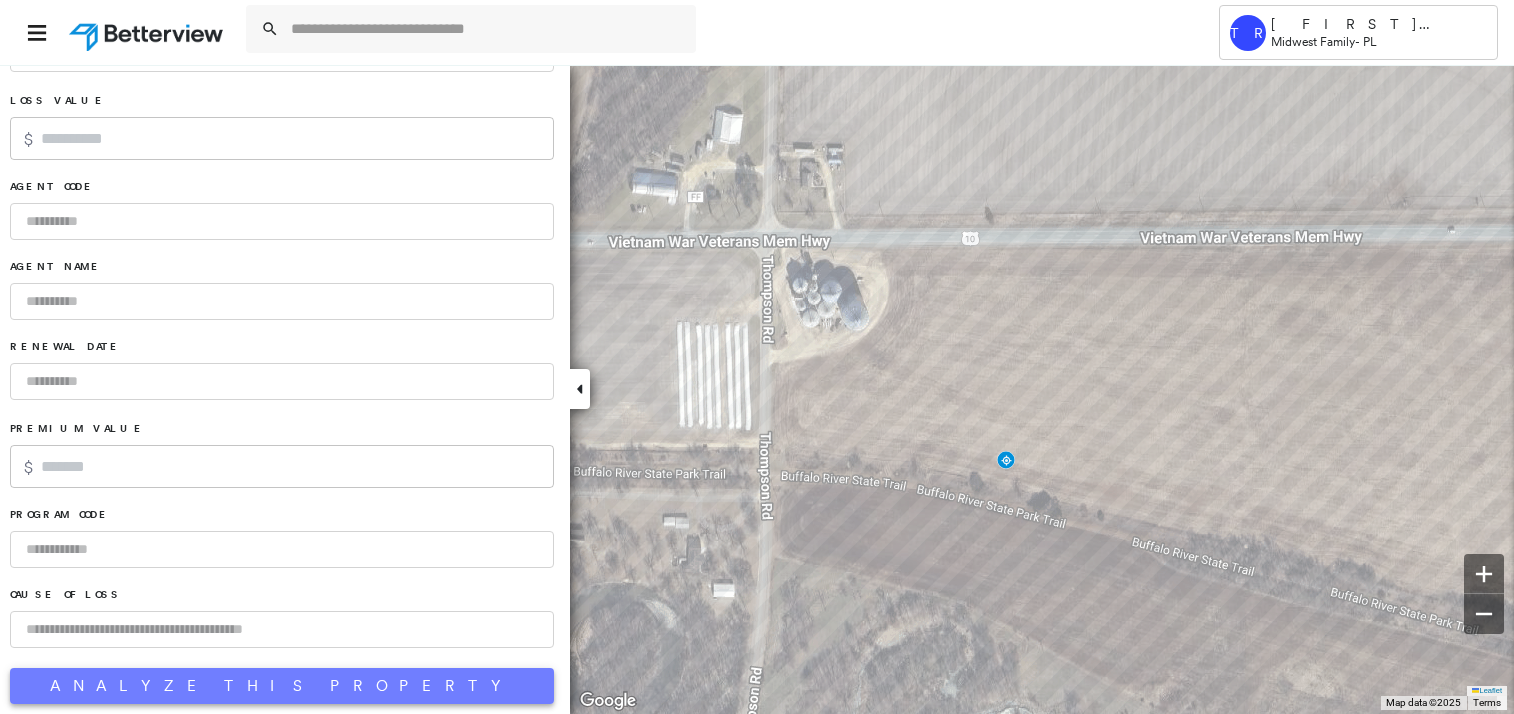 type on "**********" 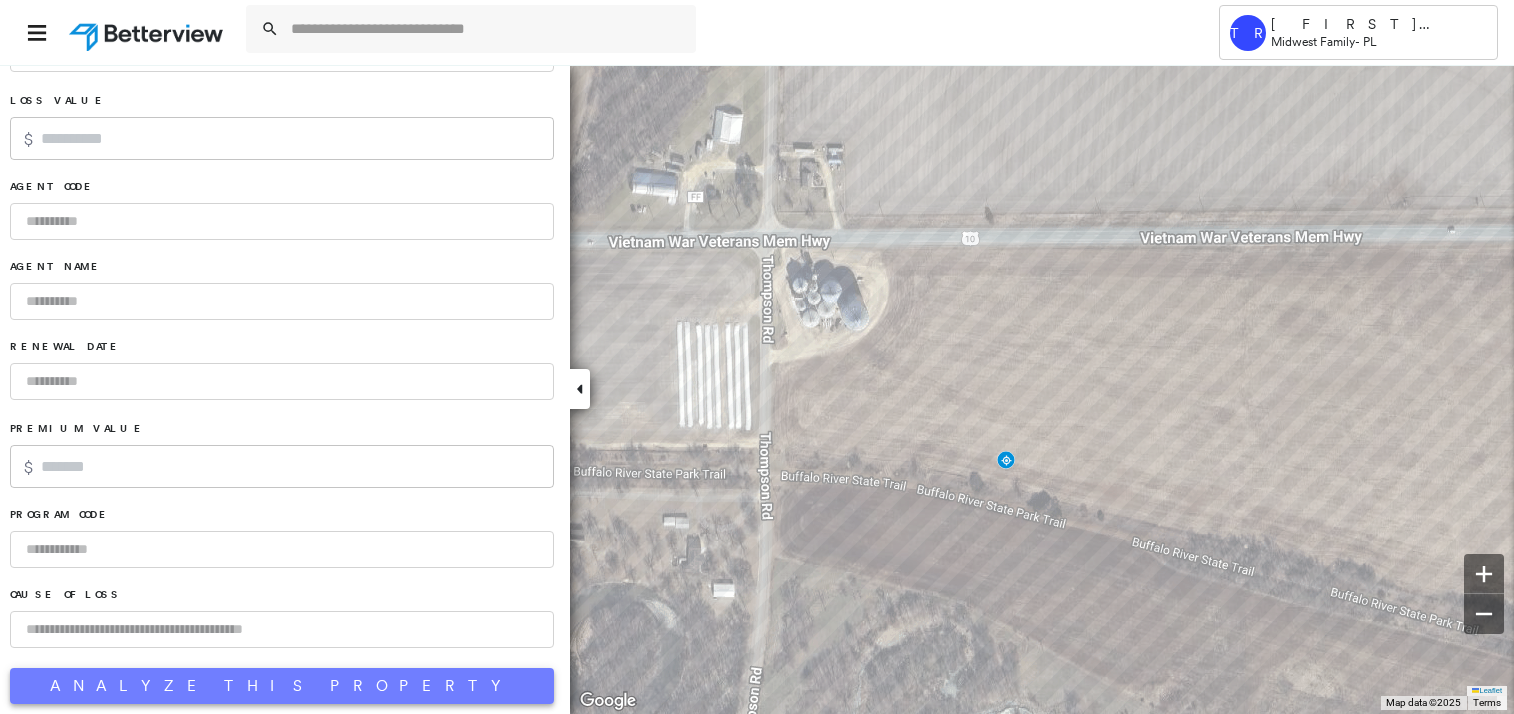 scroll, scrollTop: 1339, scrollLeft: 0, axis: vertical 